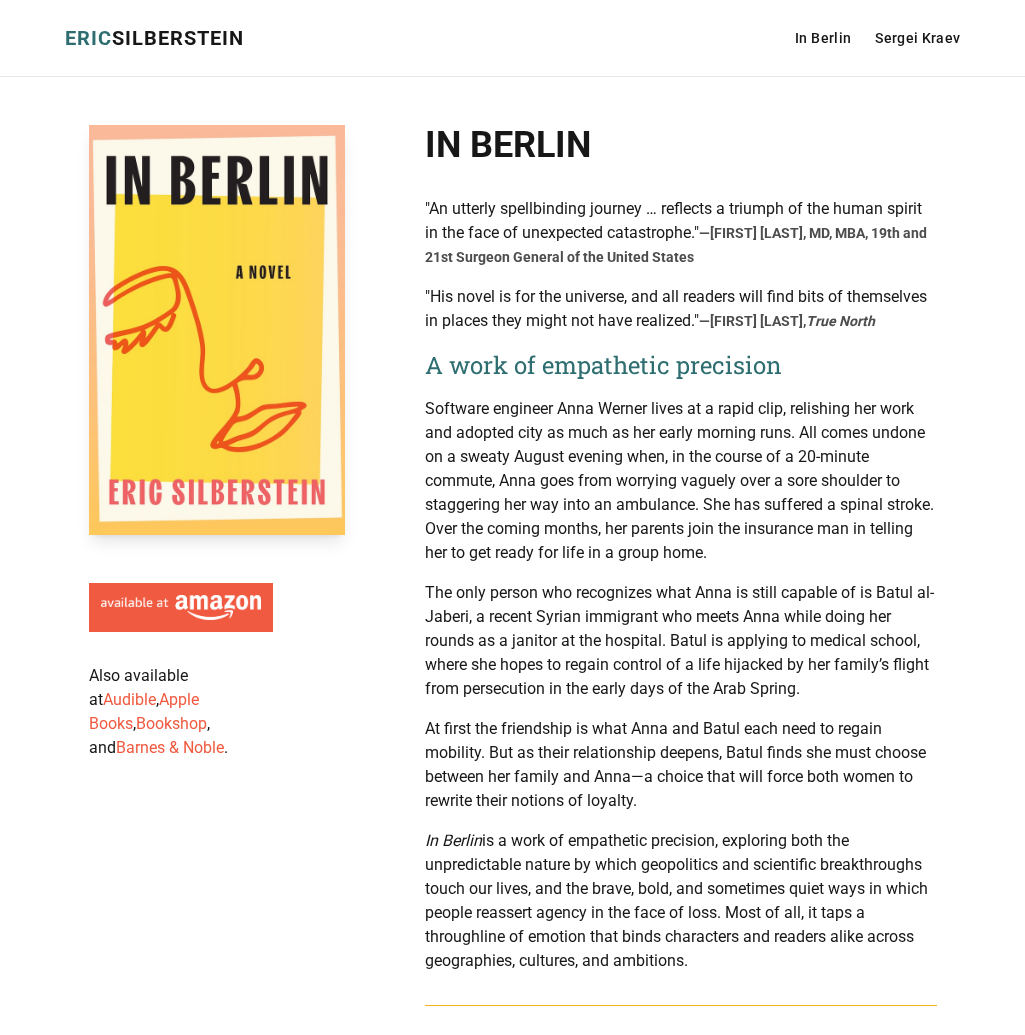 scroll, scrollTop: 0, scrollLeft: 0, axis: both 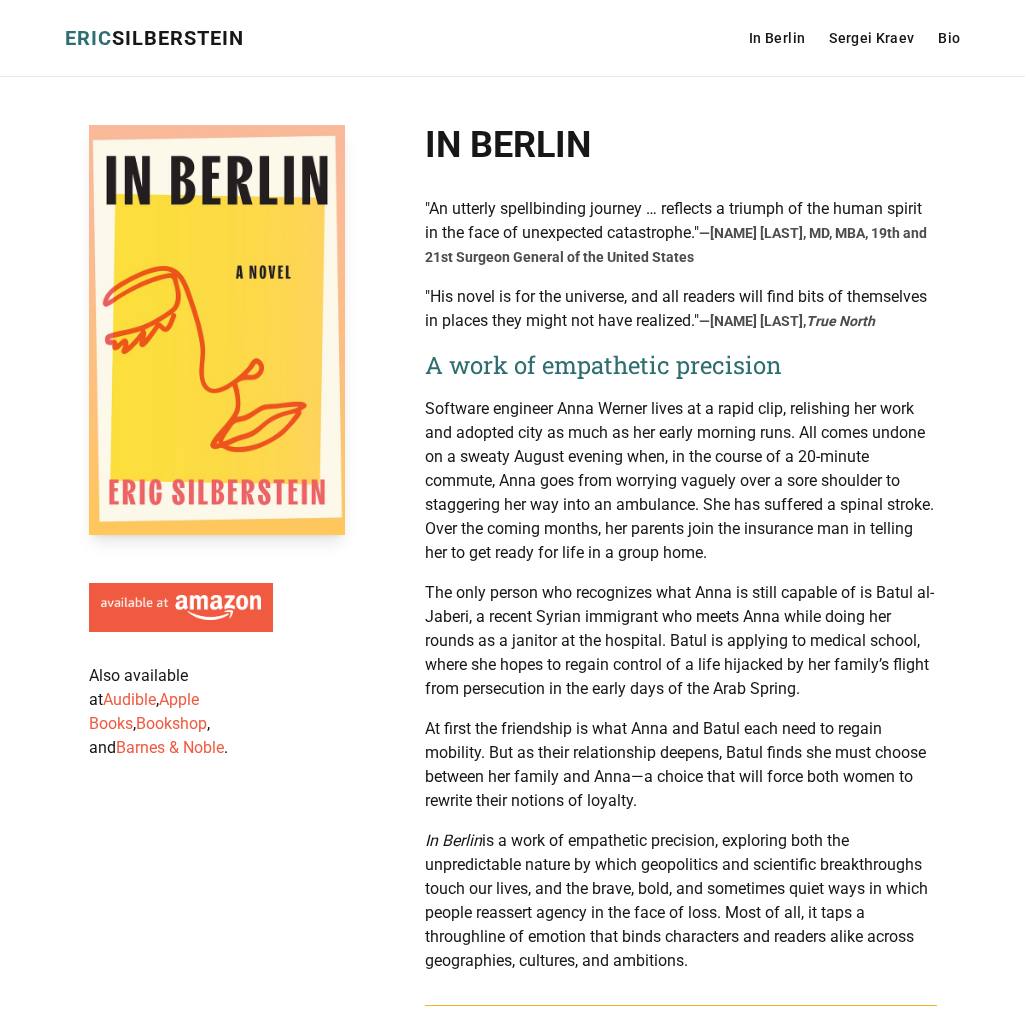 click on "[NAME] [LAST]" at bounding box center (154, 38) 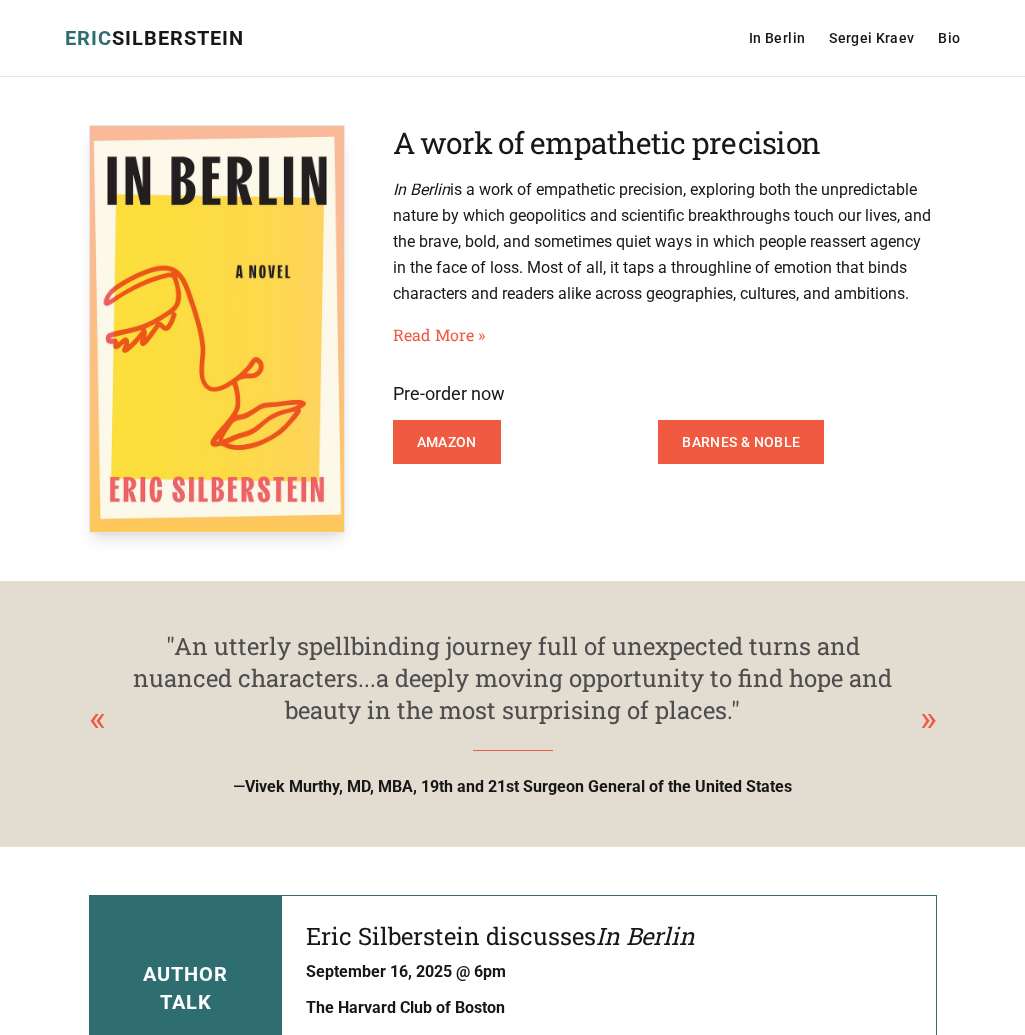 scroll, scrollTop: 0, scrollLeft: 0, axis: both 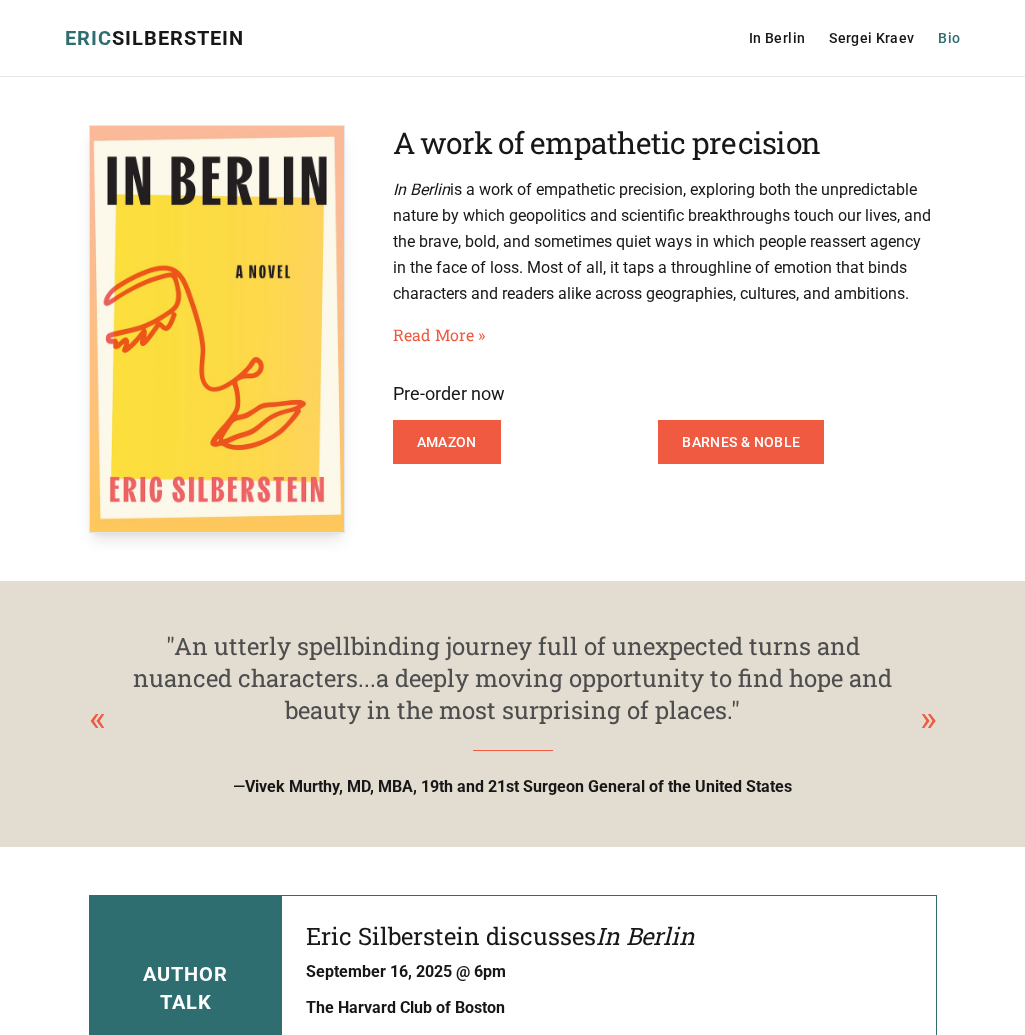 click on "Bio" at bounding box center [949, 38] 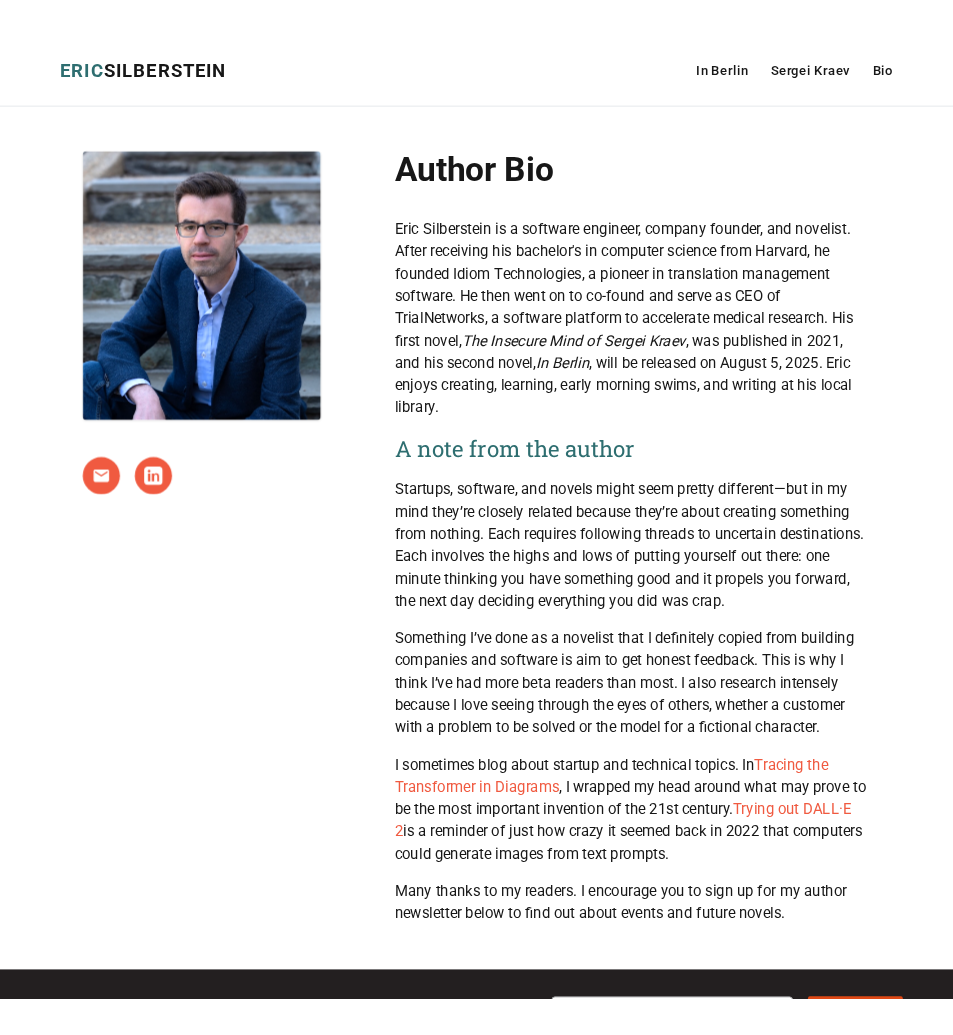 scroll, scrollTop: 0, scrollLeft: 0, axis: both 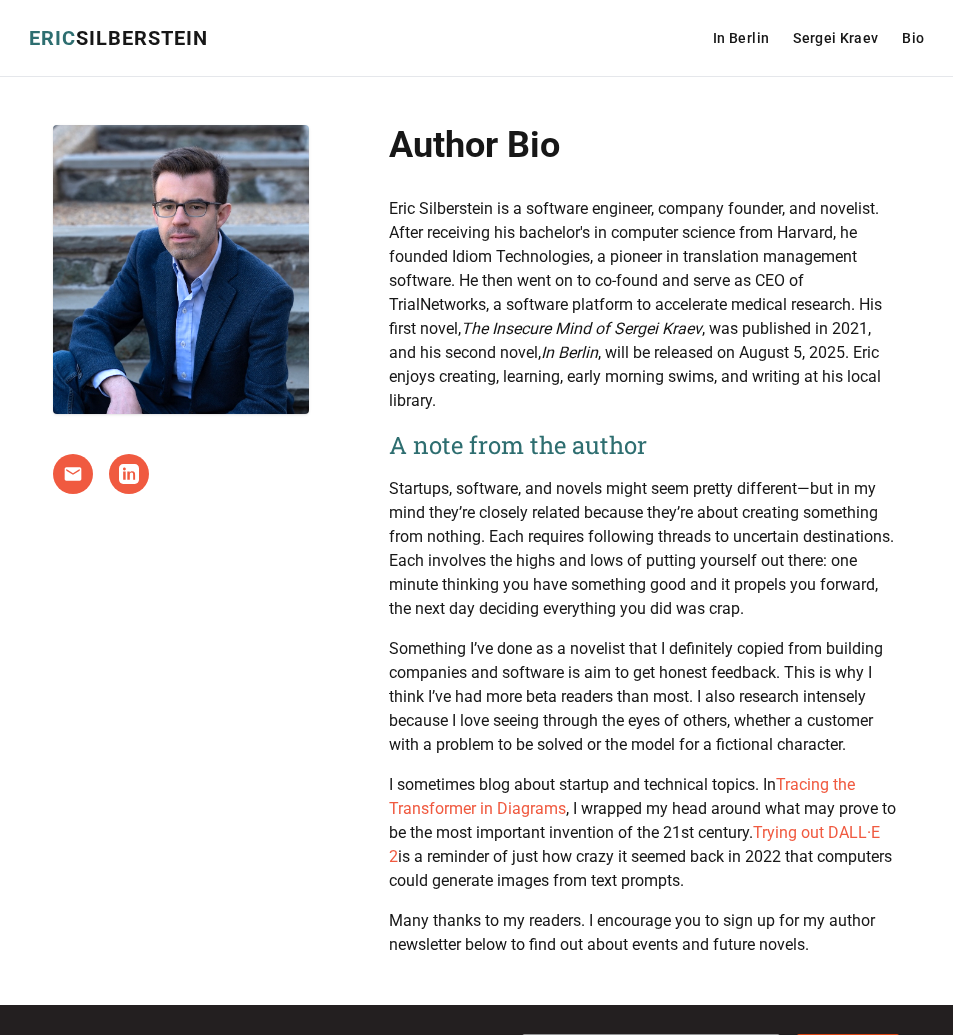 click on "[NAME] [LAST]" at bounding box center [118, 38] 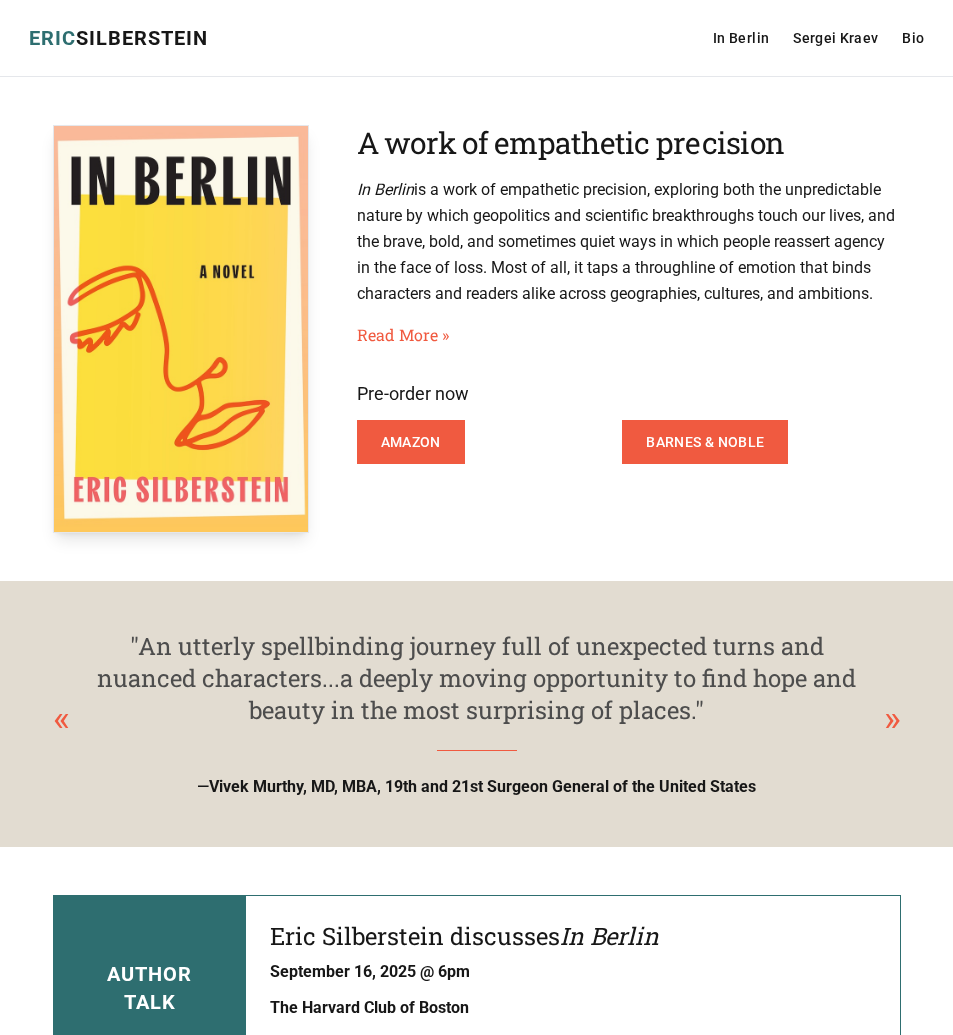 scroll, scrollTop: 0, scrollLeft: 0, axis: both 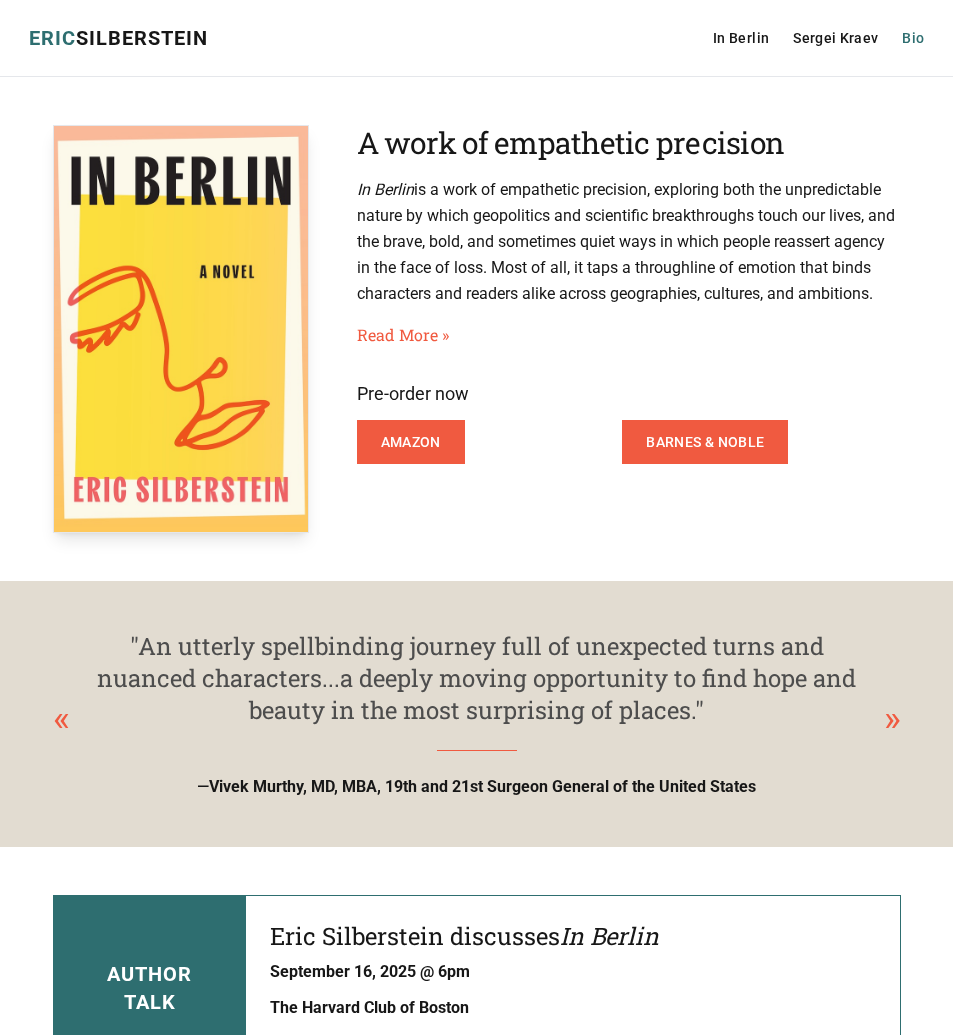 click on "Bio" at bounding box center (913, 38) 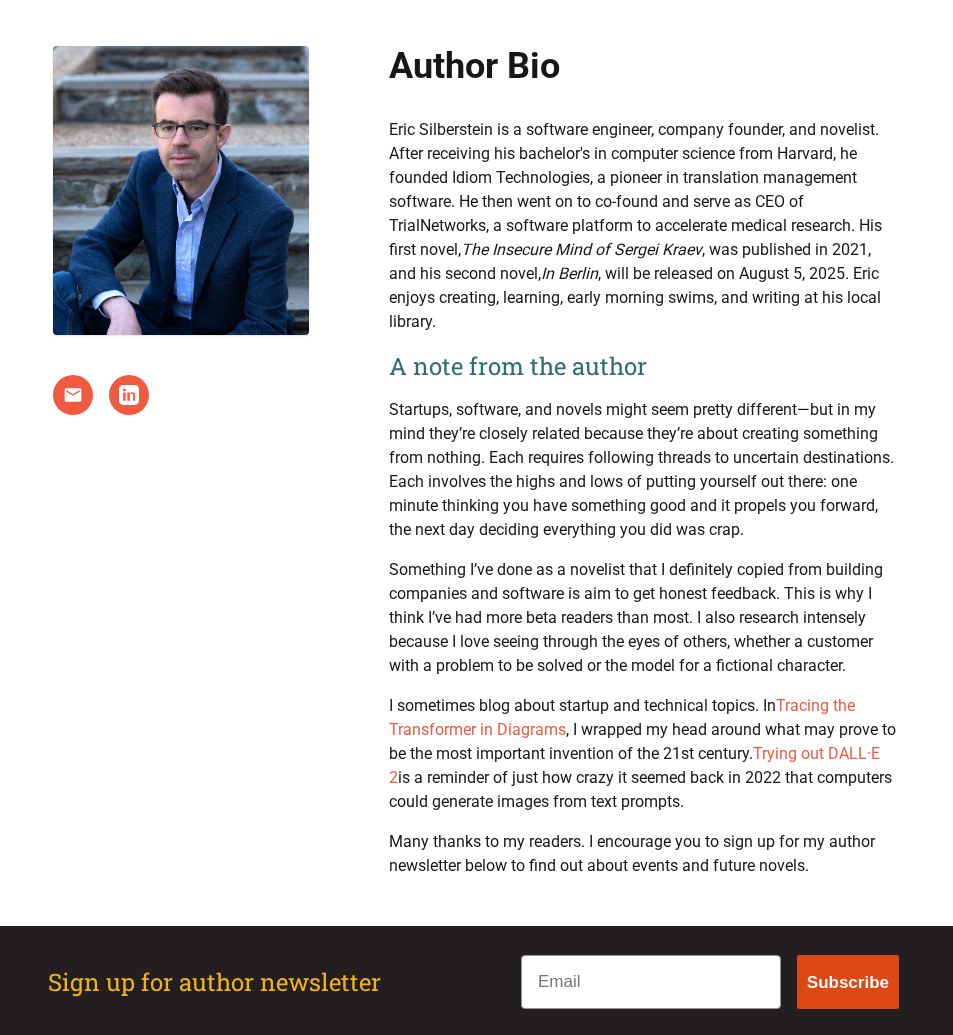 scroll, scrollTop: 0, scrollLeft: 0, axis: both 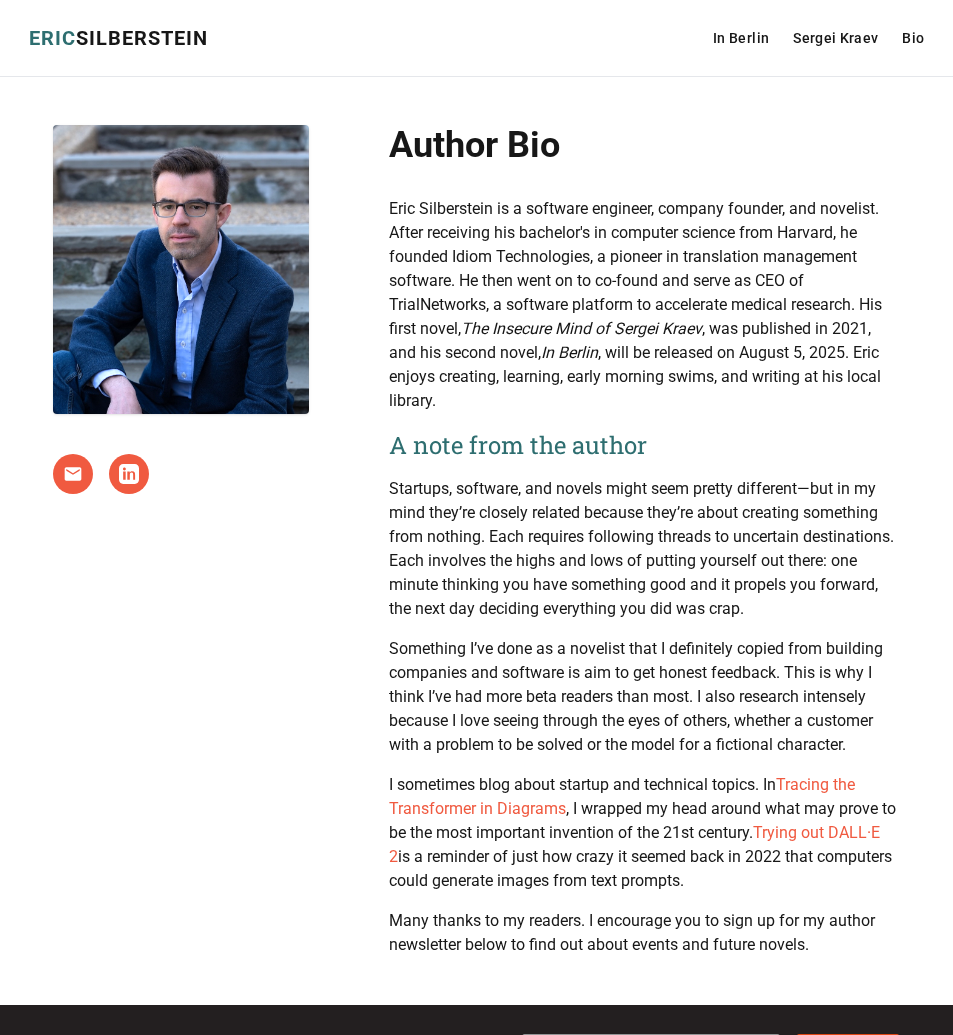 click on "[FIRST] [LAST]" at bounding box center [118, 38] 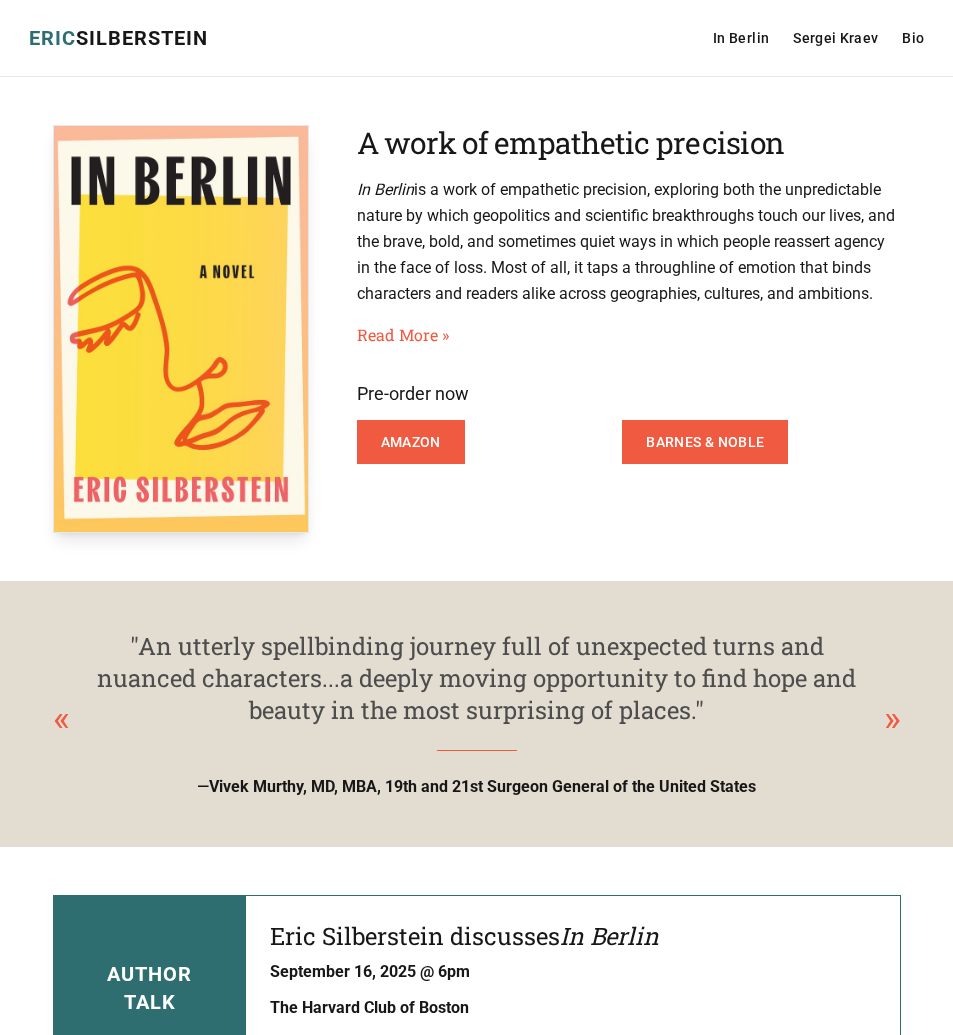 scroll, scrollTop: 0, scrollLeft: 0, axis: both 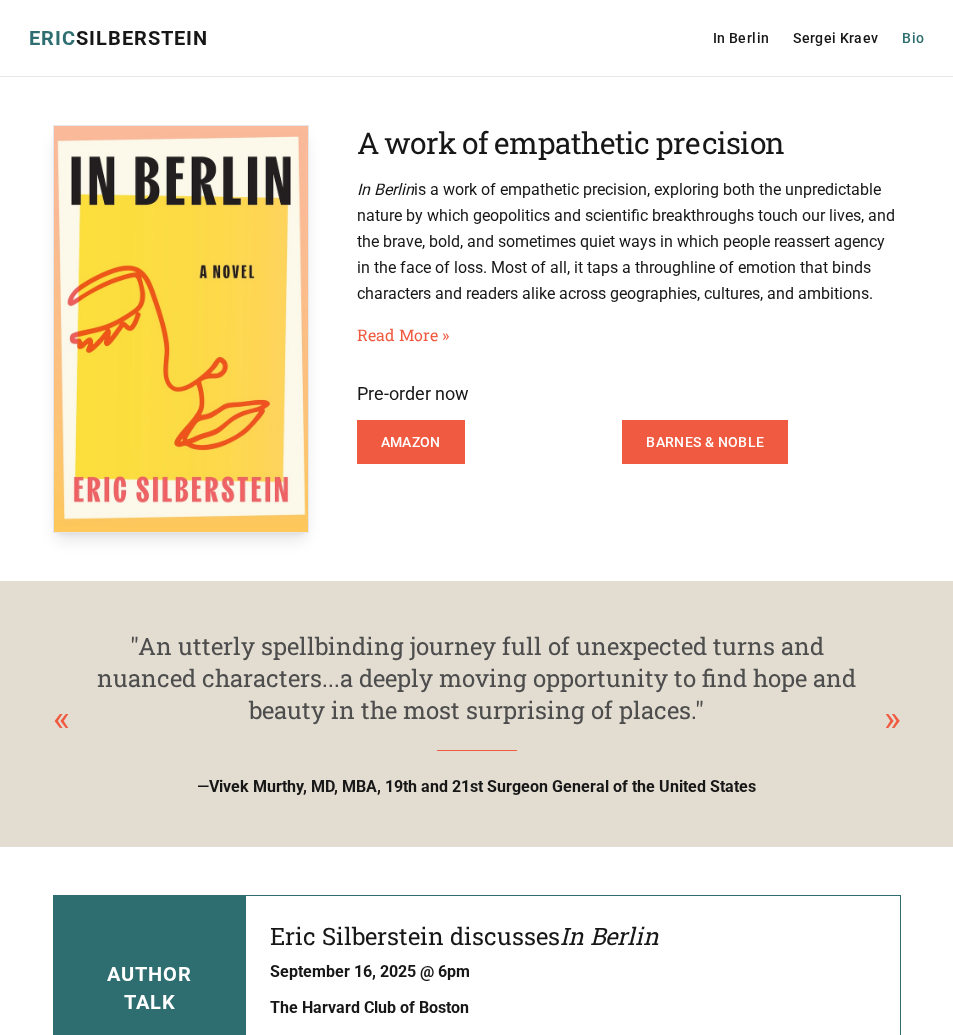 click on "Bio" at bounding box center [913, 38] 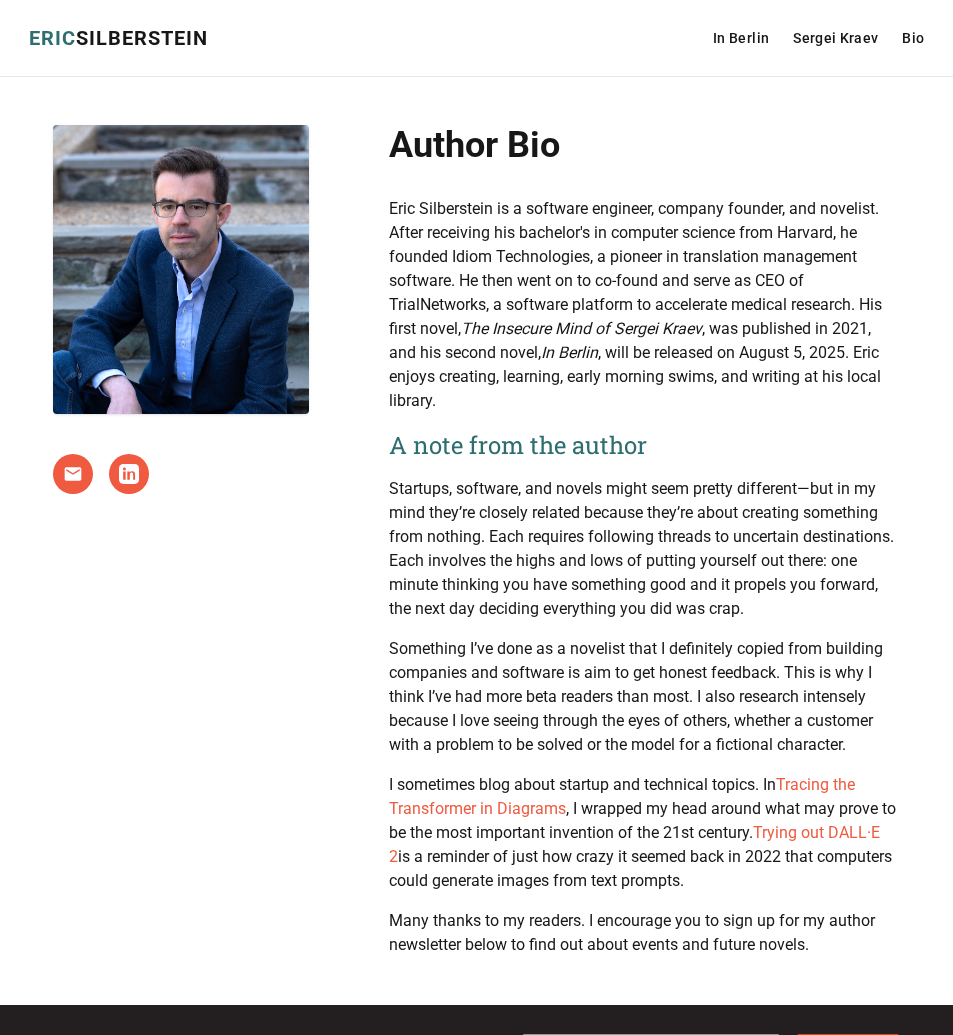 scroll, scrollTop: 0, scrollLeft: 0, axis: both 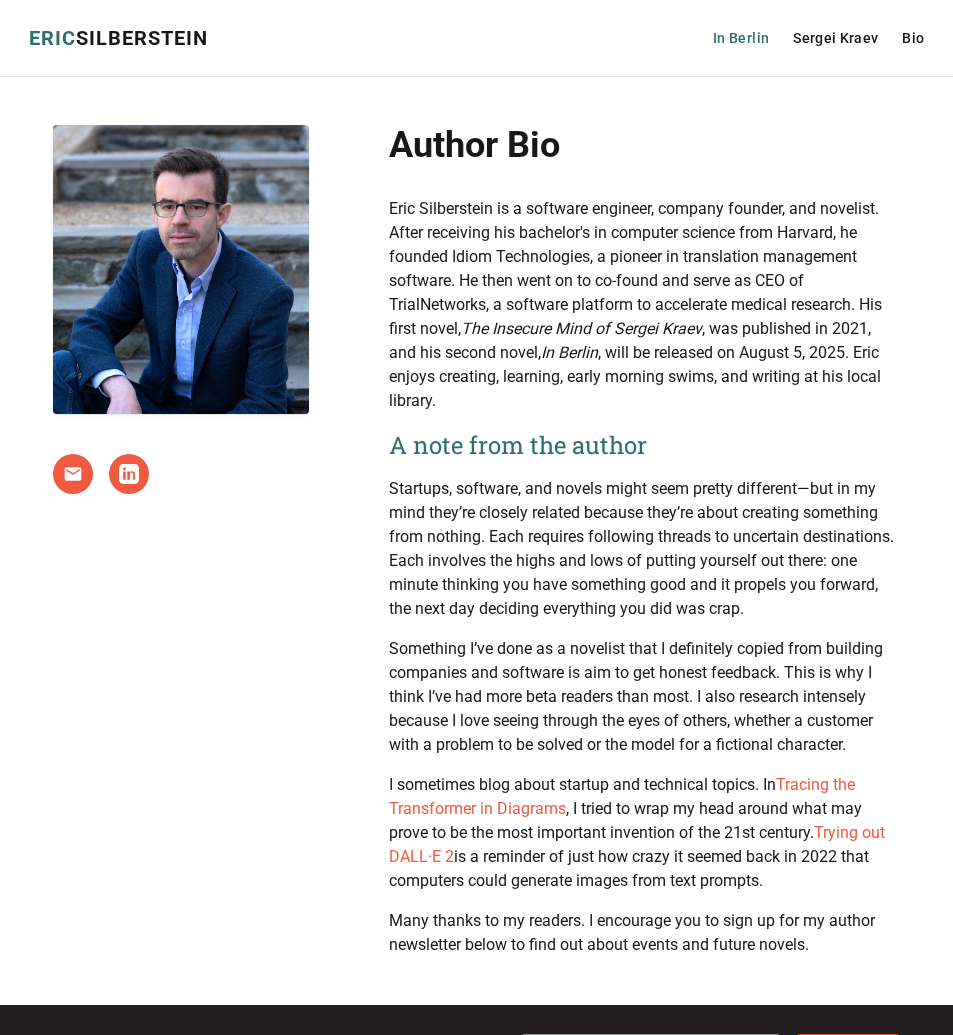 click on "In Berlin" at bounding box center (741, 38) 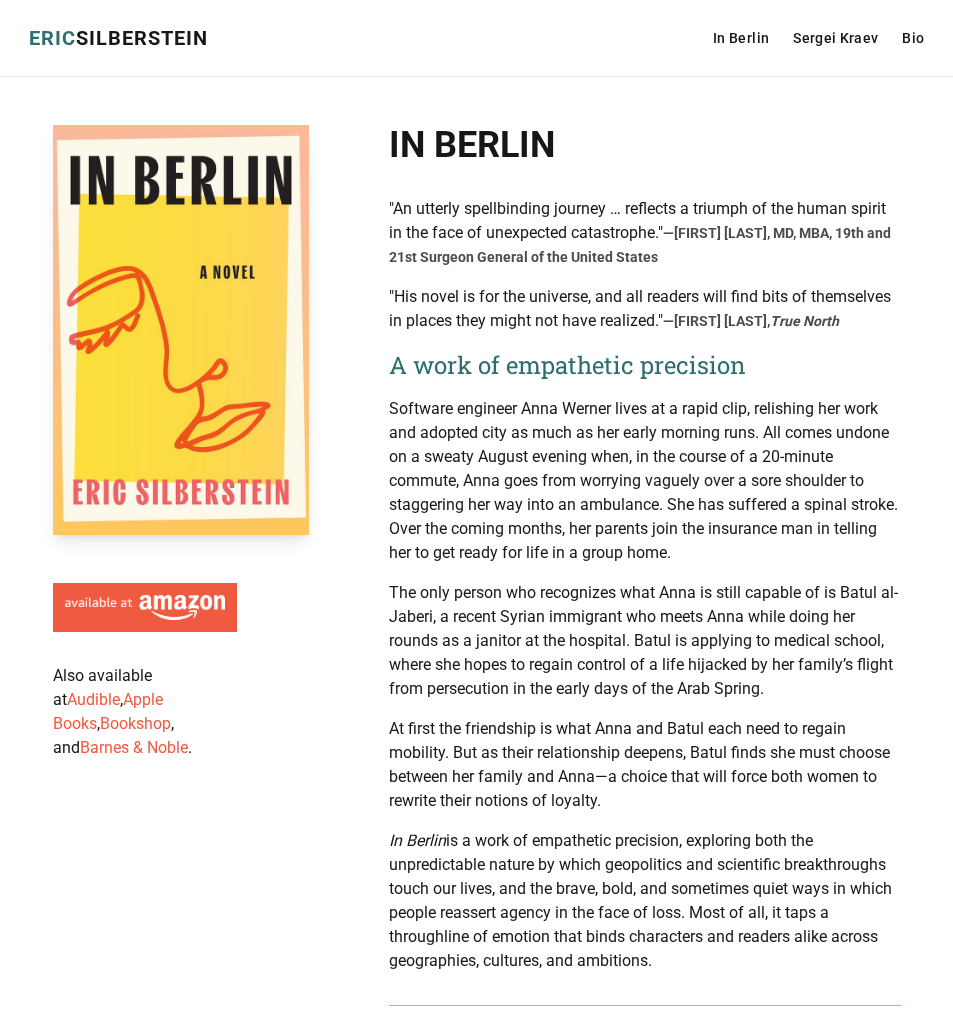 scroll, scrollTop: 0, scrollLeft: 0, axis: both 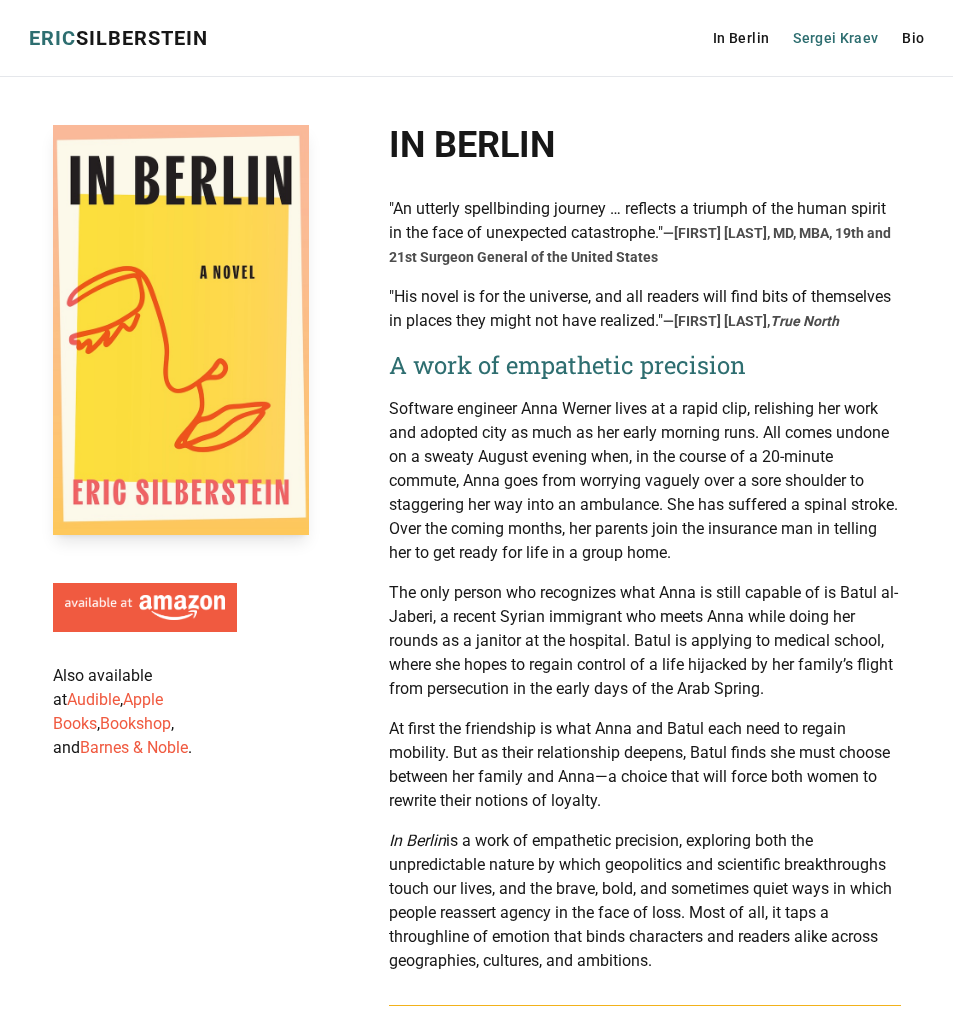 click on "Sergei Kraev" at bounding box center (835, 38) 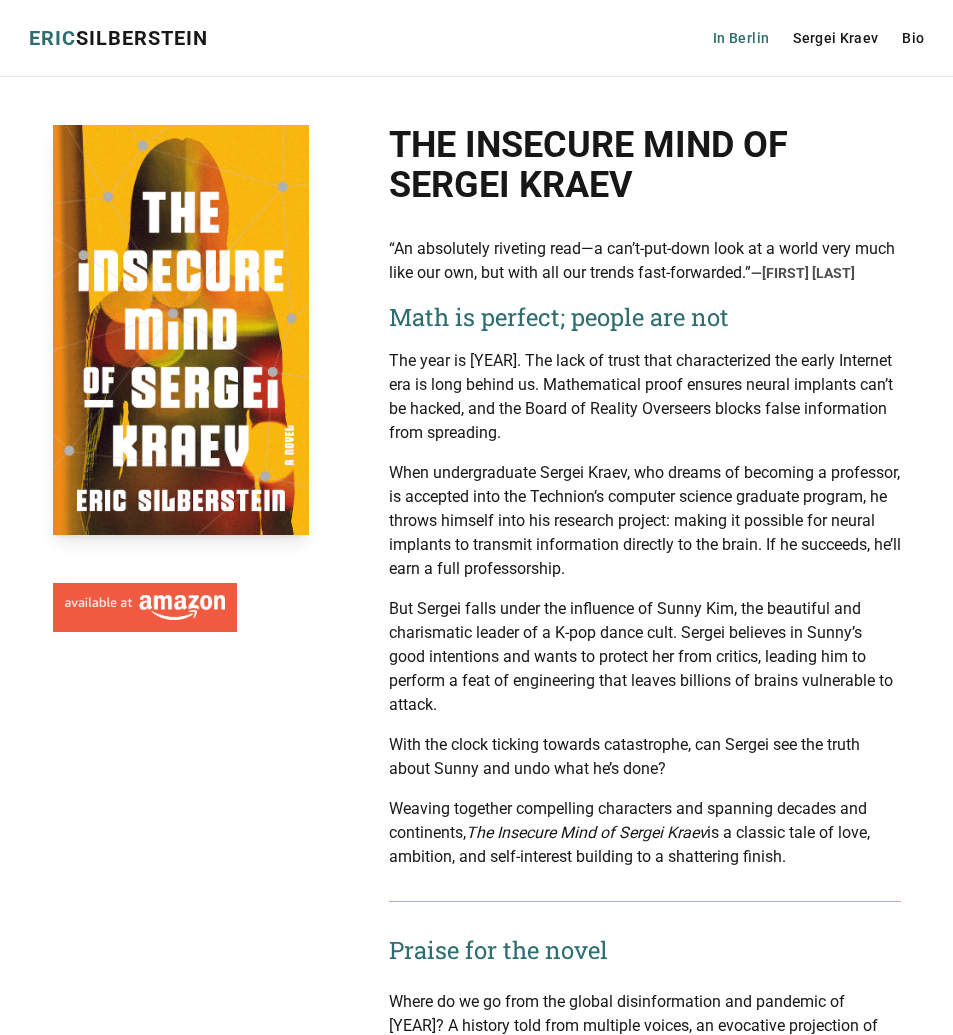 scroll, scrollTop: 0, scrollLeft: 0, axis: both 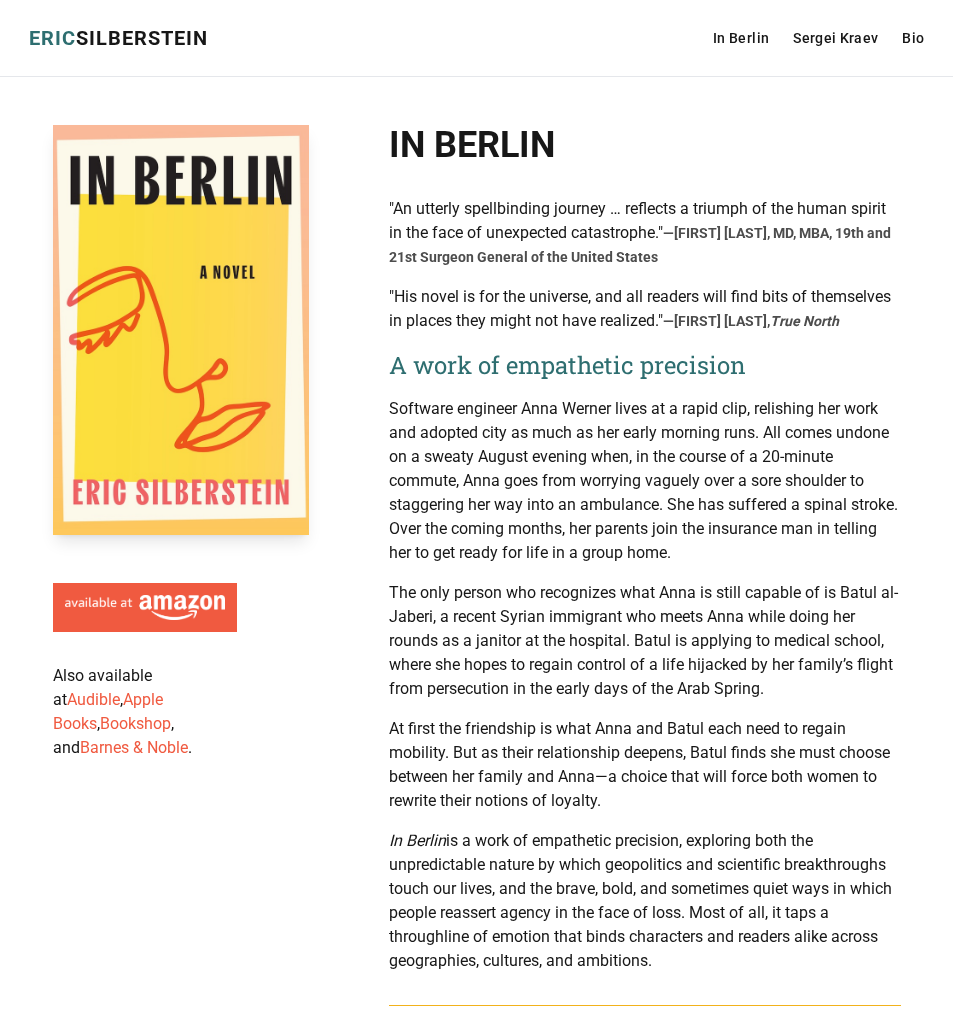 click on "[FIRST] [LAST]" at bounding box center (118, 38) 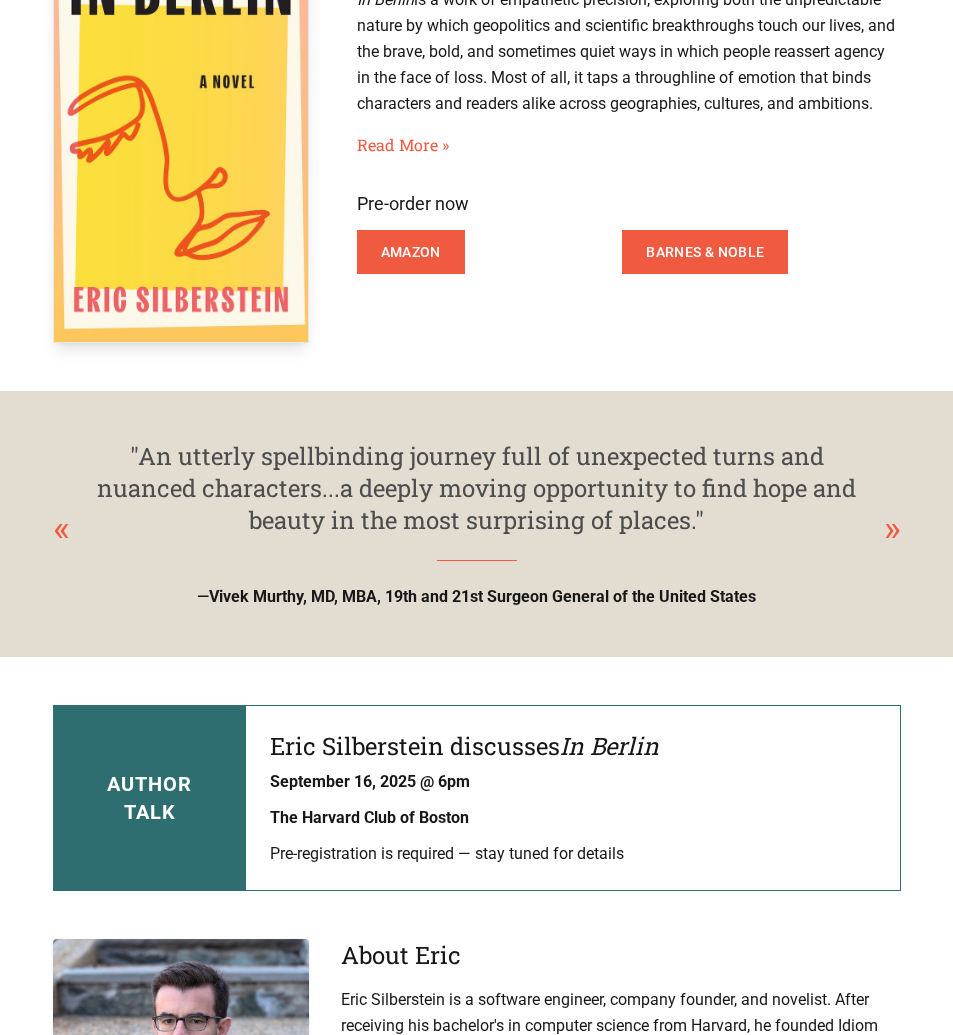 scroll, scrollTop: 0, scrollLeft: 0, axis: both 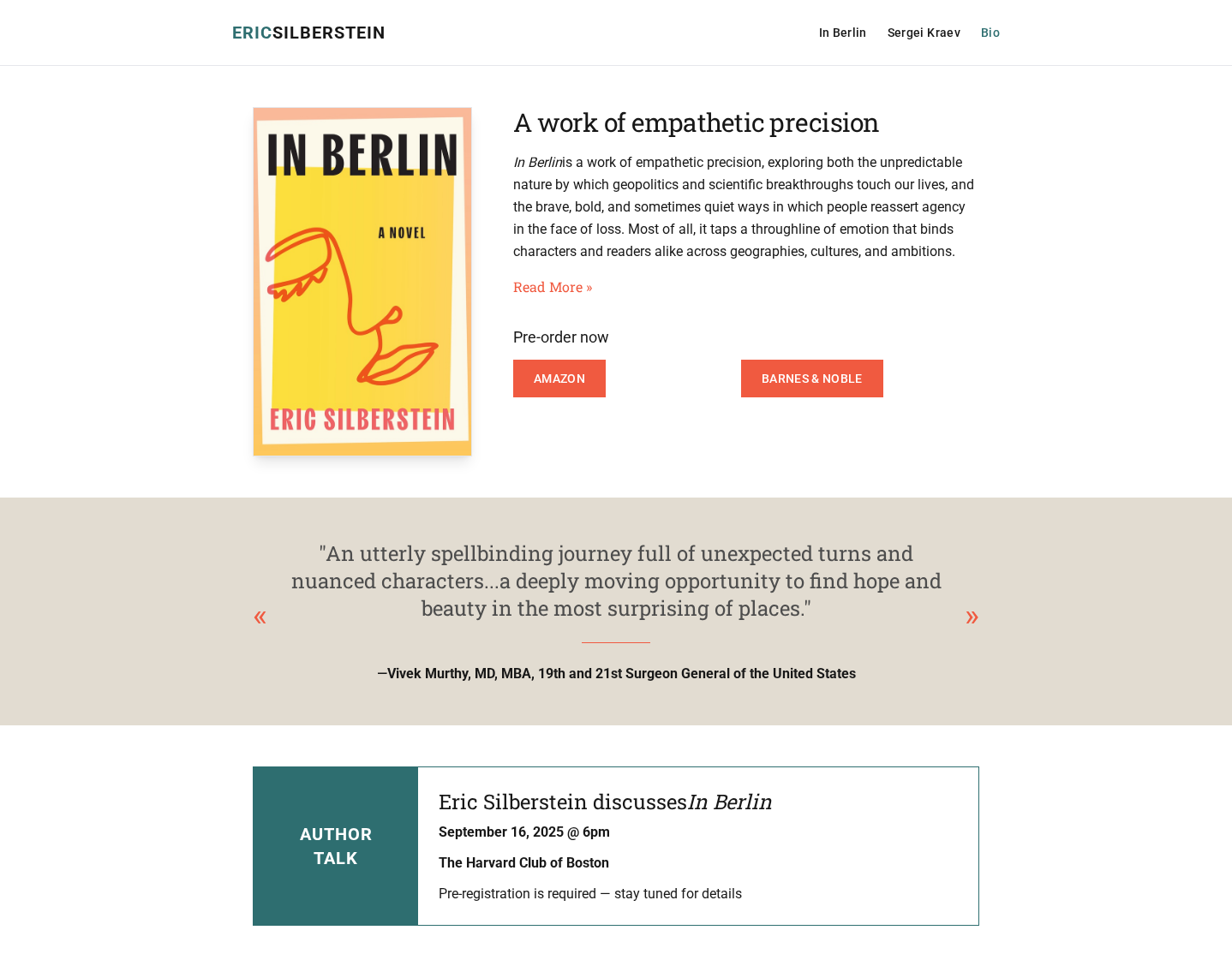 click on "Bio" at bounding box center [990, 33] 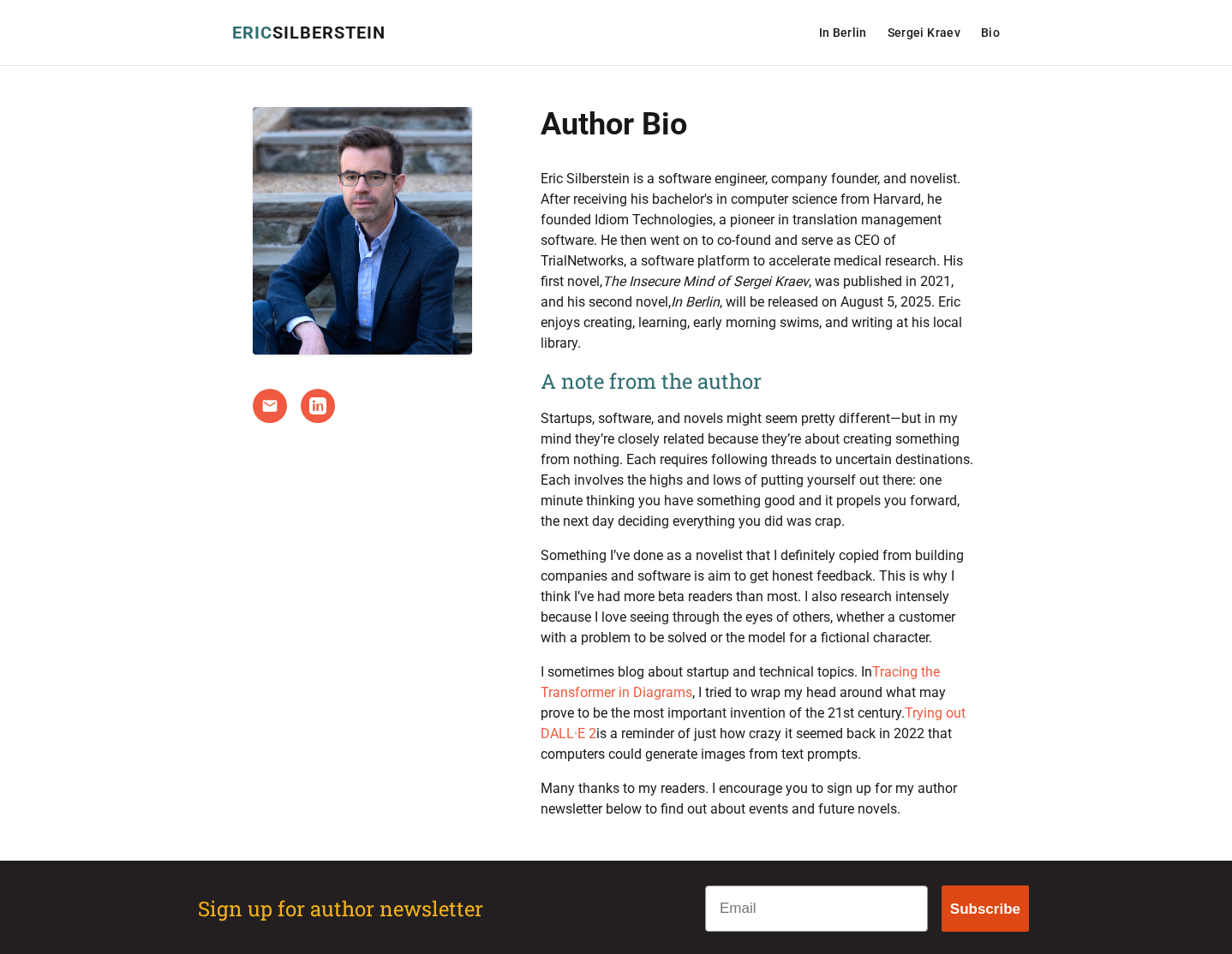scroll, scrollTop: 0, scrollLeft: 0, axis: both 